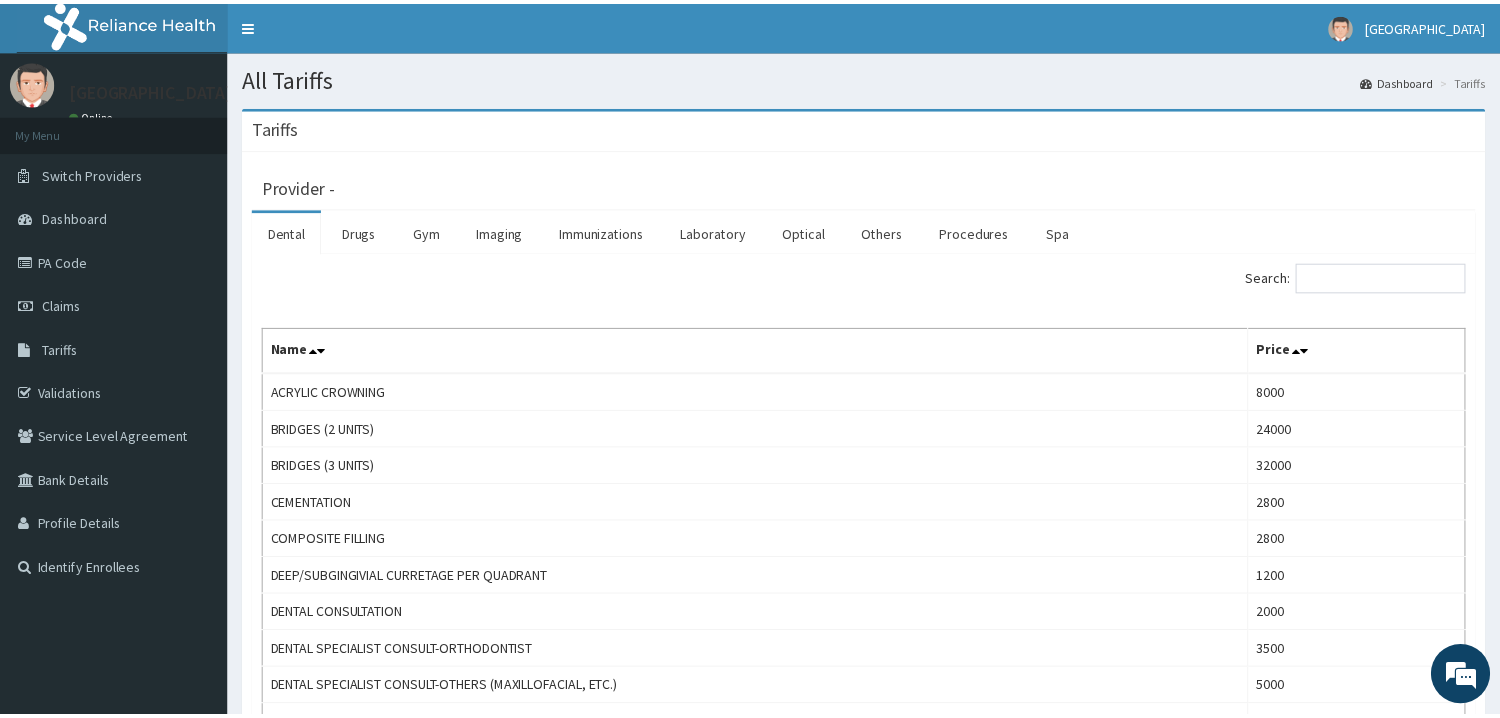 scroll, scrollTop: 0, scrollLeft: 0, axis: both 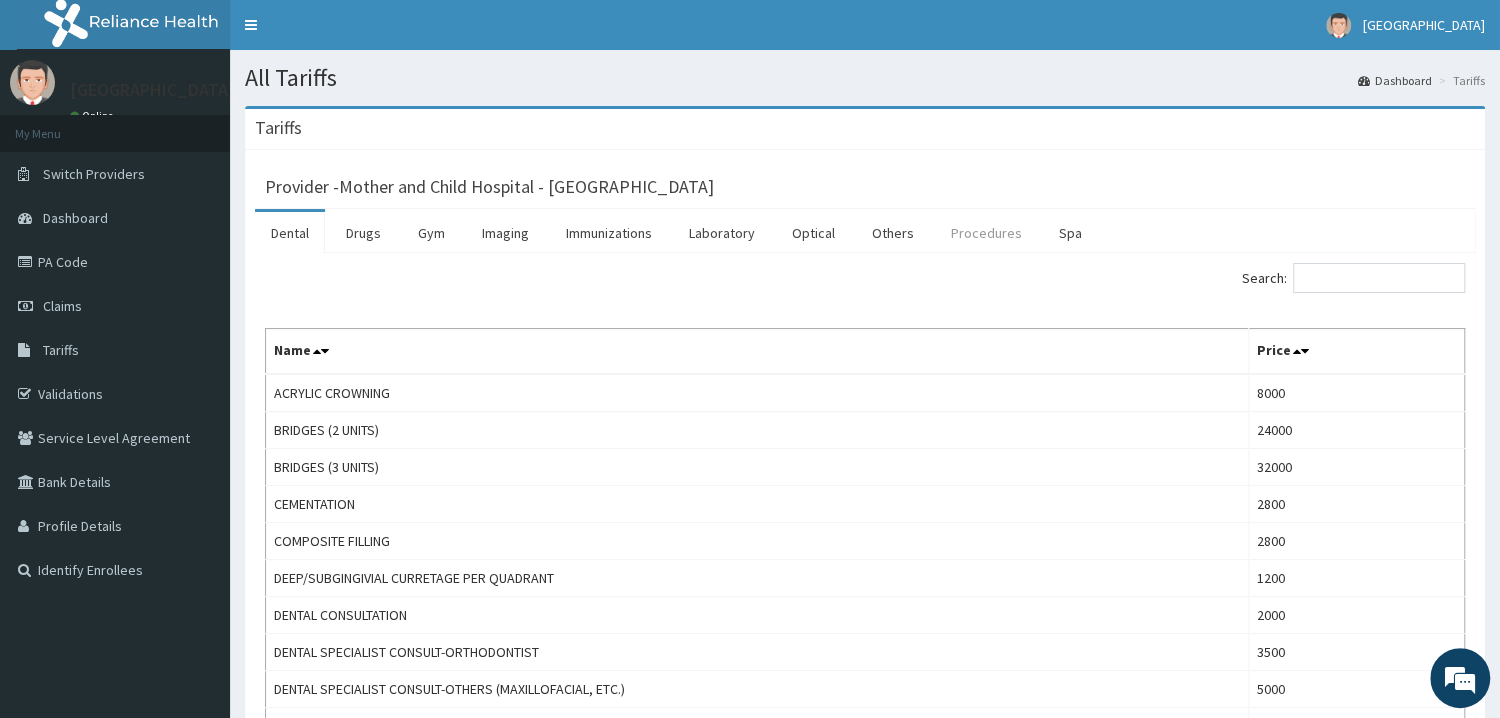 click on "Procedures" at bounding box center (986, 233) 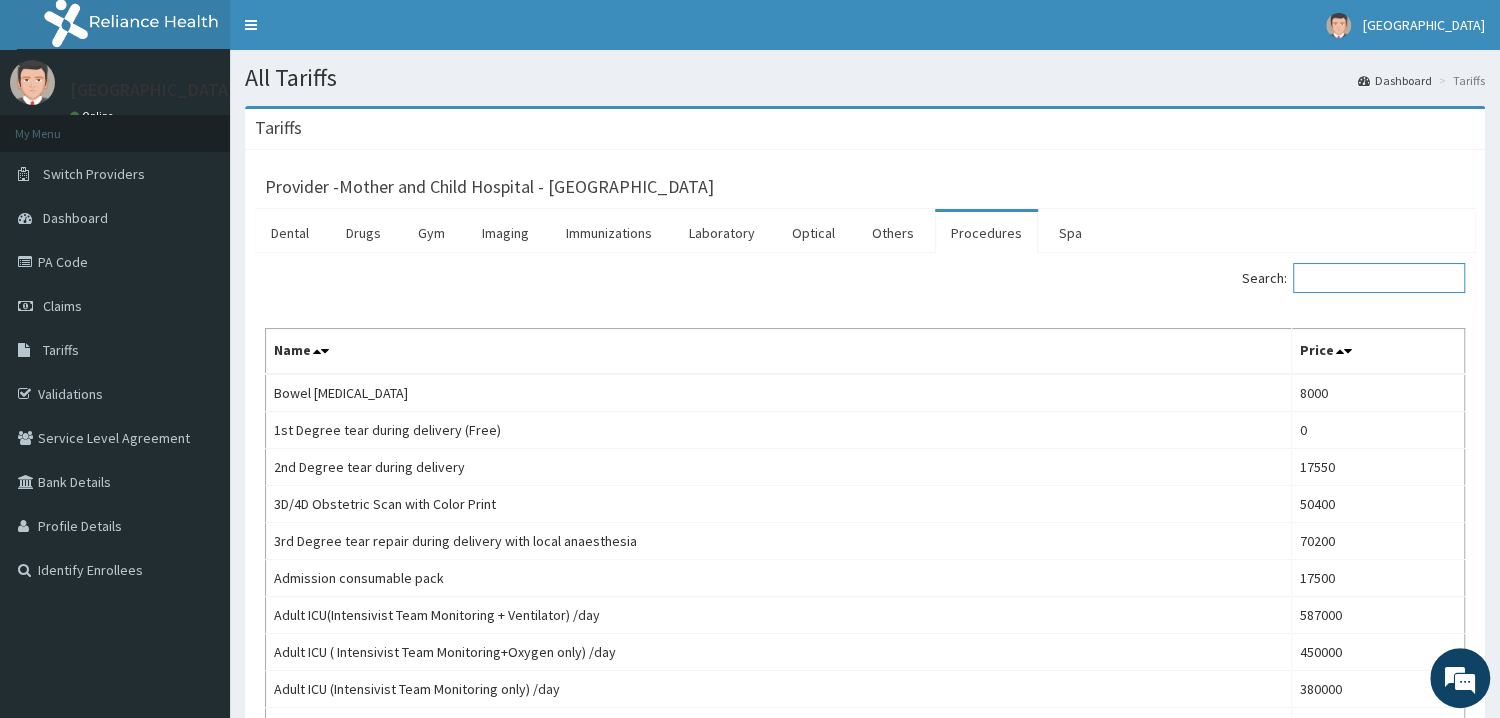 click on "Search:" at bounding box center (1379, 278) 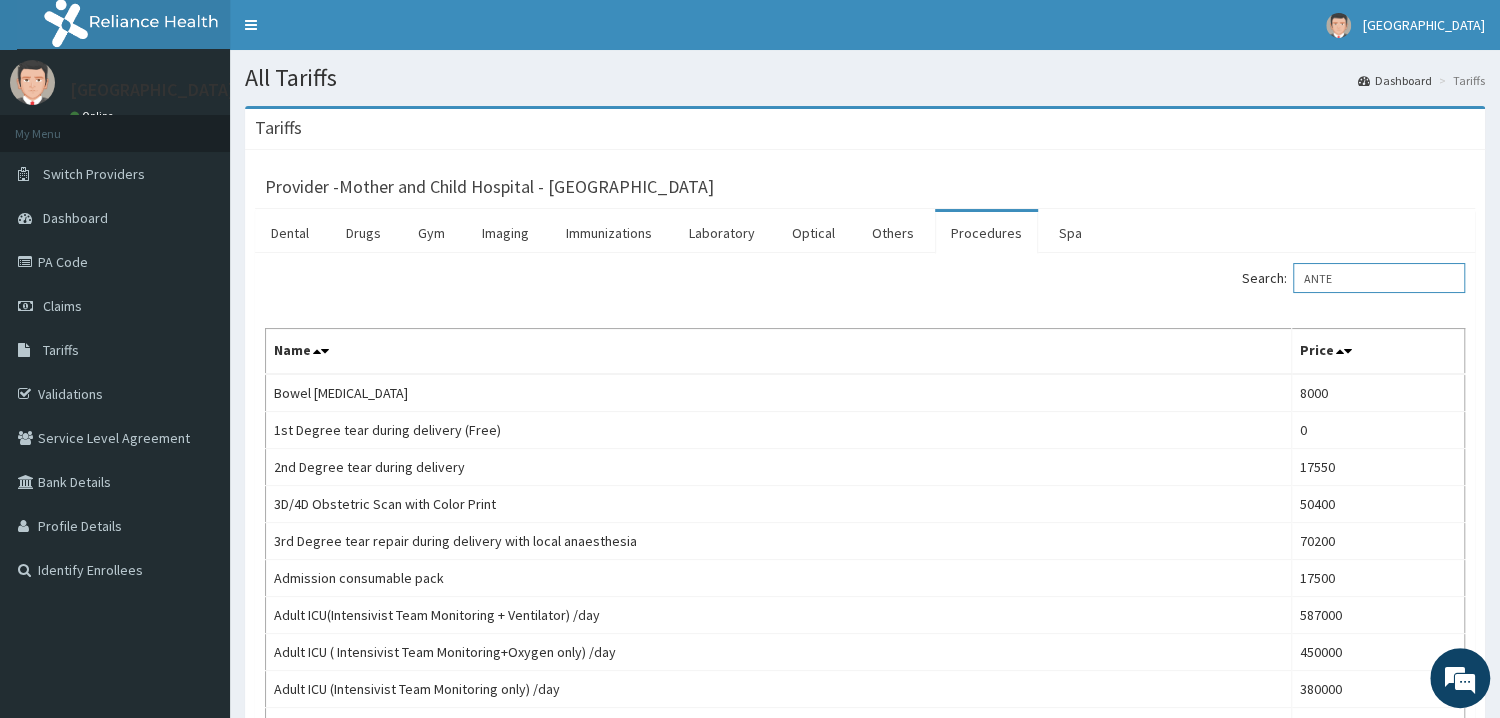 scroll, scrollTop: 0, scrollLeft: 0, axis: both 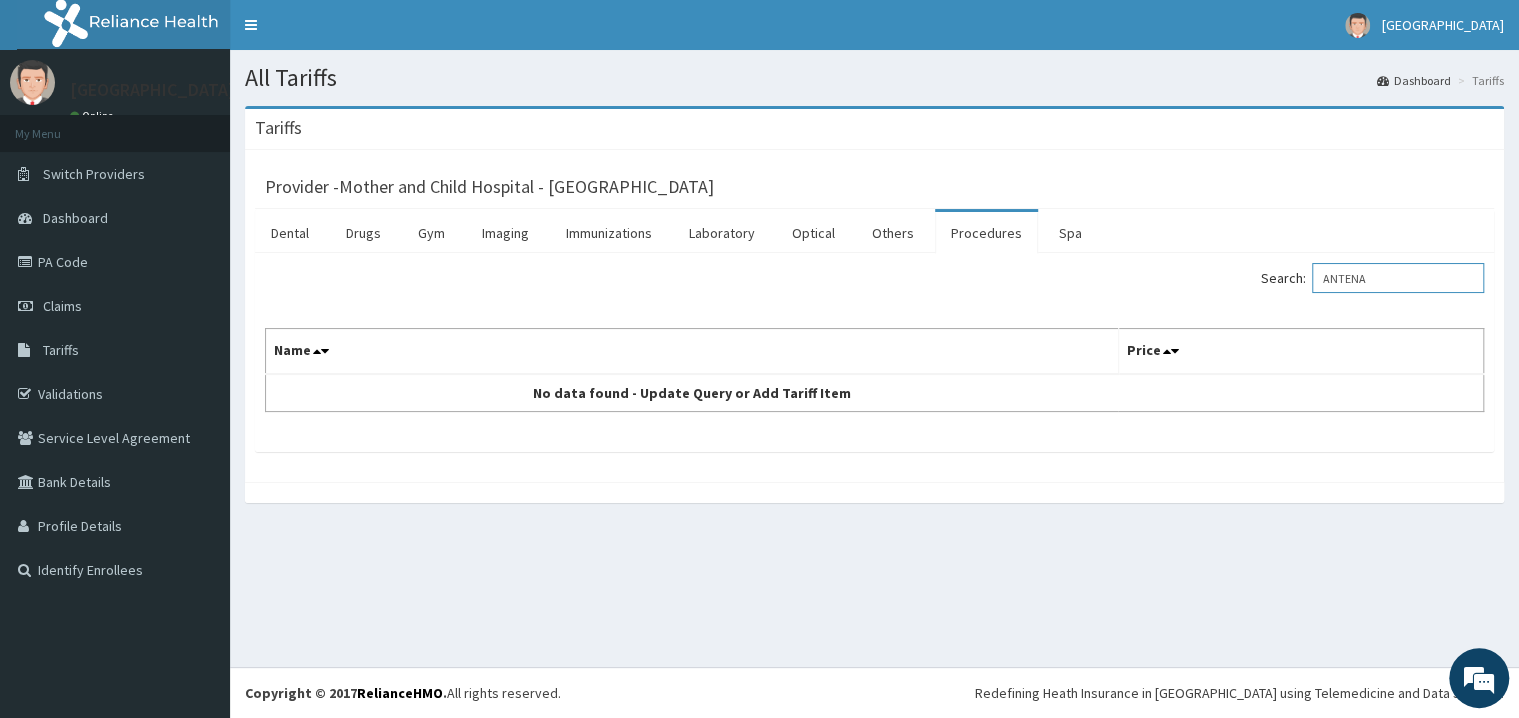 type on "ANTENA" 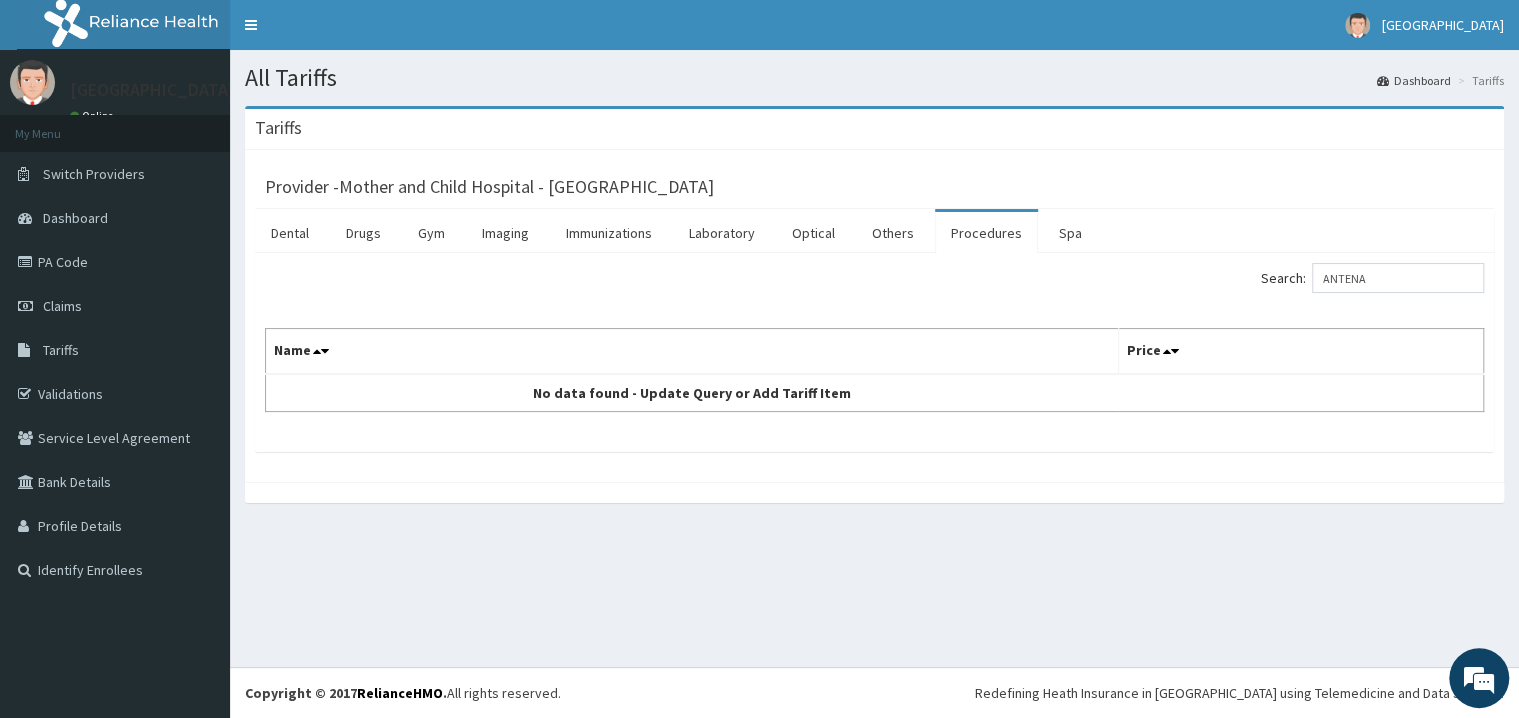click on "Procedures" at bounding box center (986, 233) 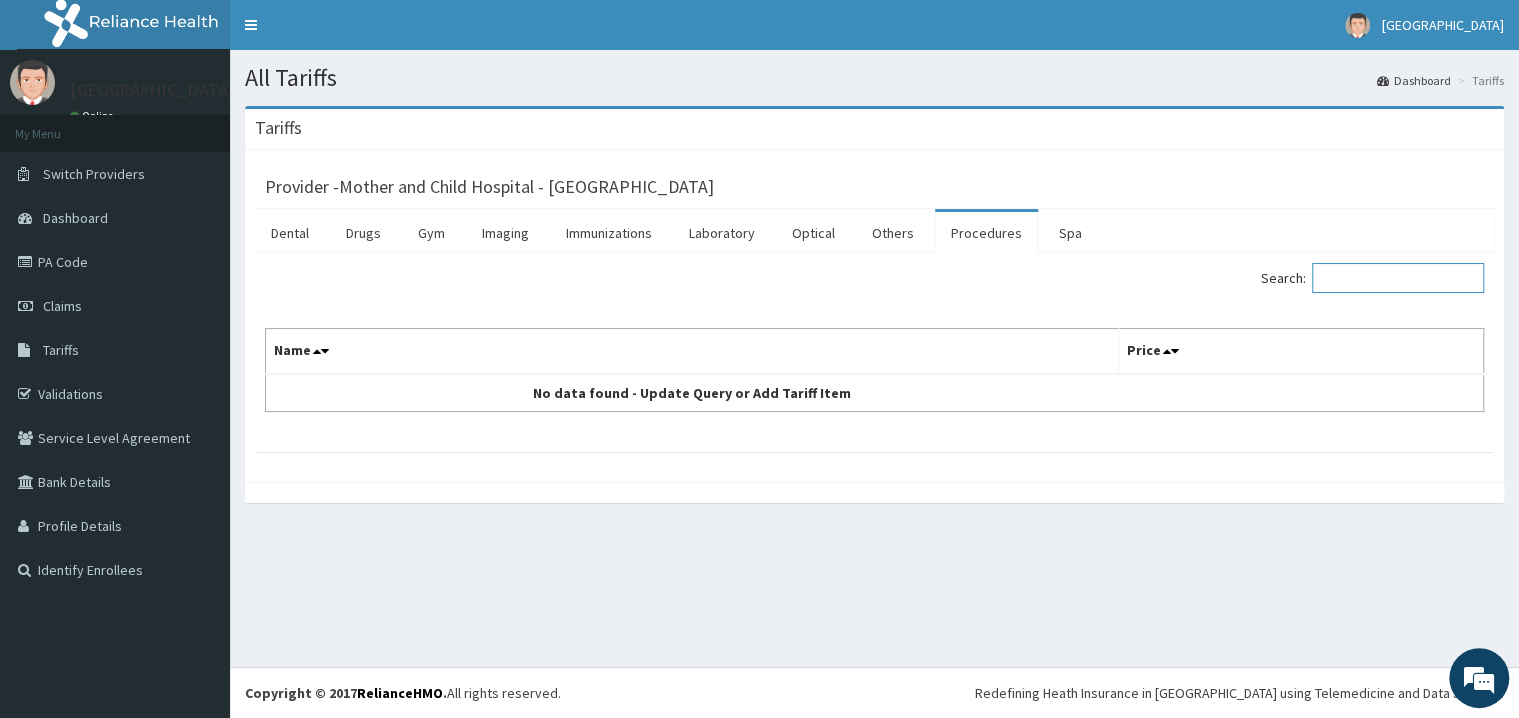 click on "Search:" at bounding box center [1398, 278] 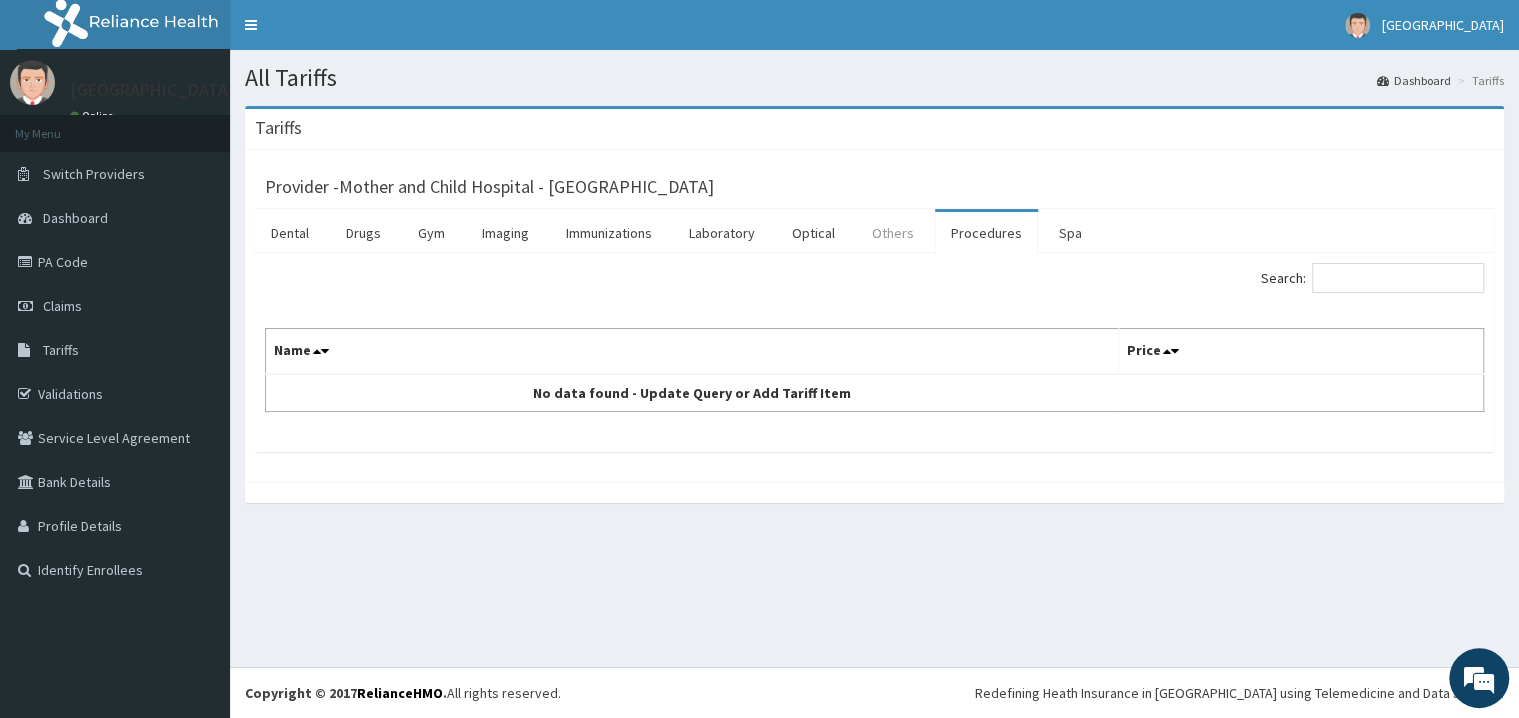 click on "Others" at bounding box center [893, 233] 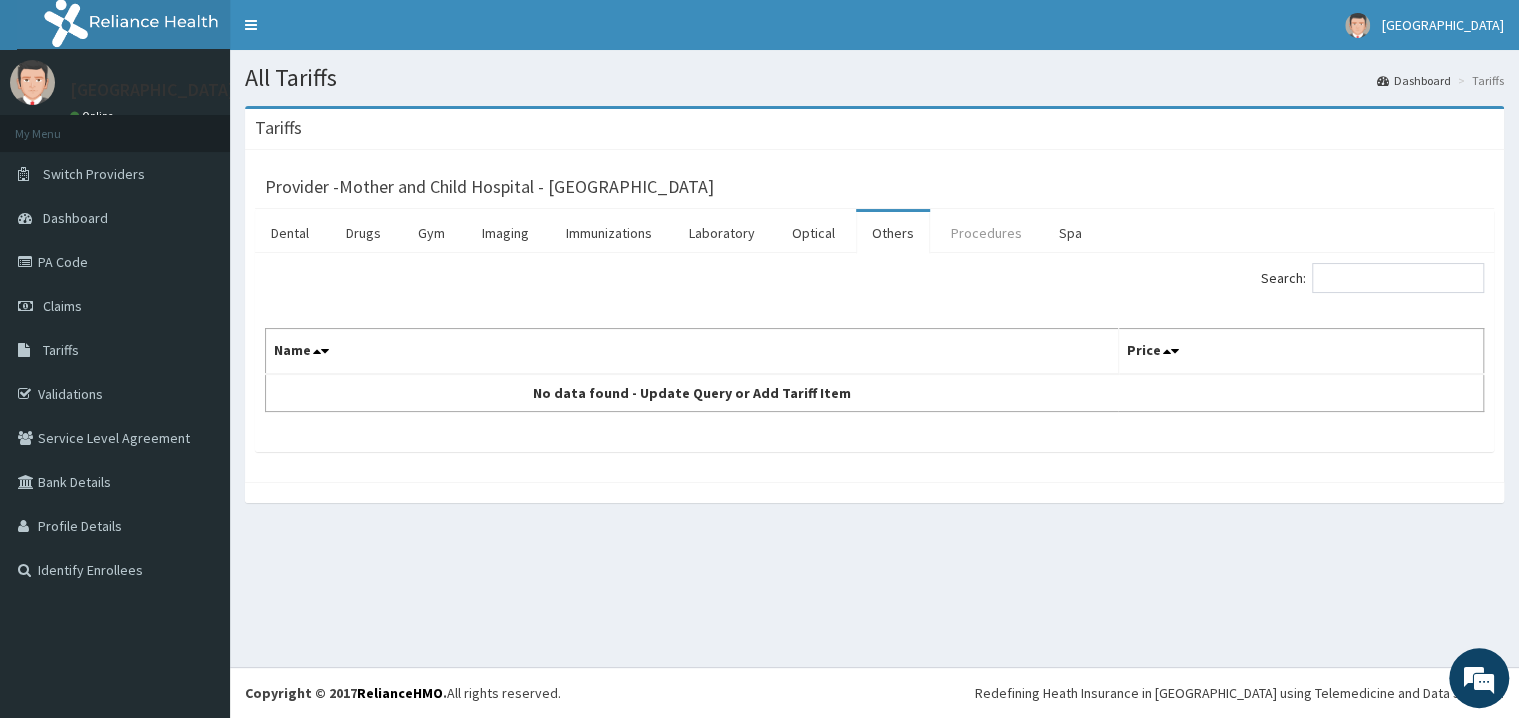 click on "Procedures" at bounding box center [986, 233] 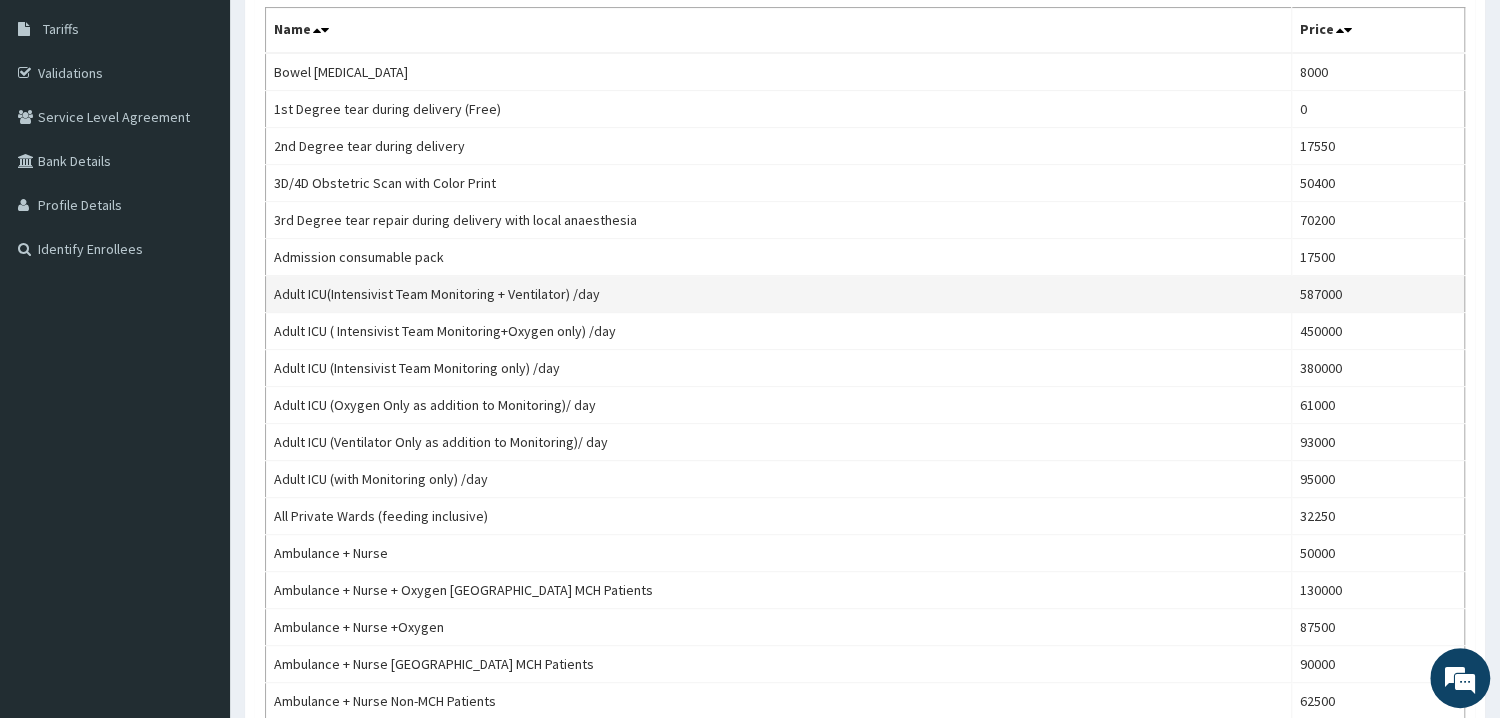 scroll, scrollTop: 0, scrollLeft: 0, axis: both 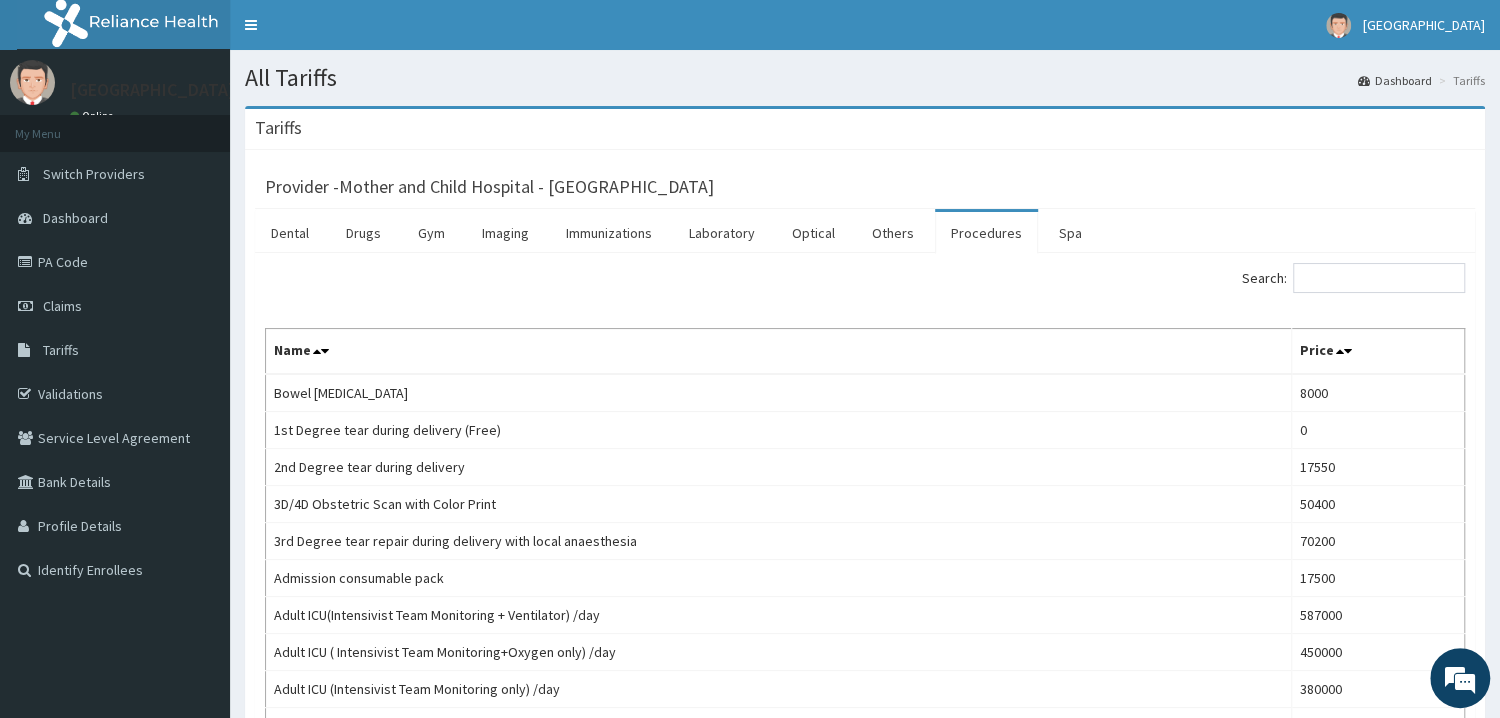 click on "Procedures" at bounding box center [986, 233] 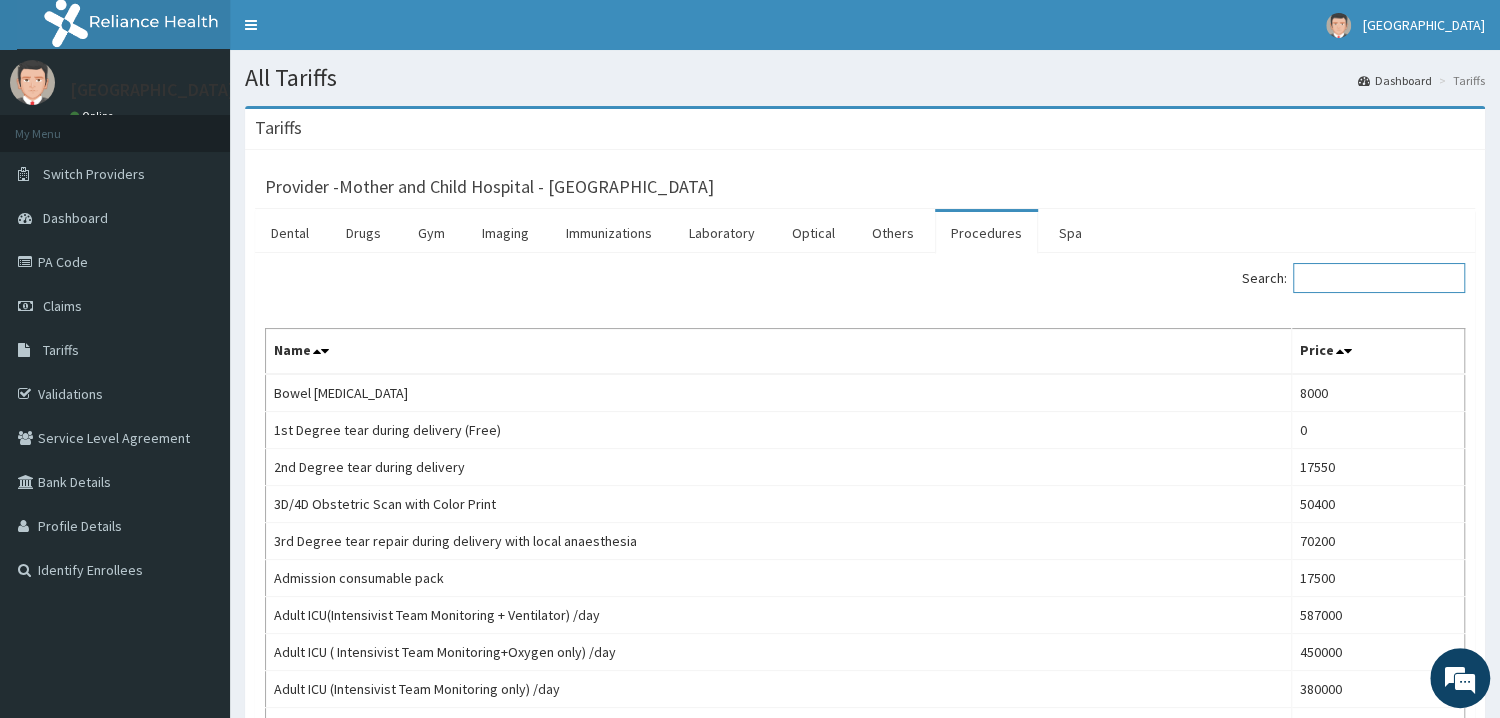 click on "Search:" at bounding box center (1379, 278) 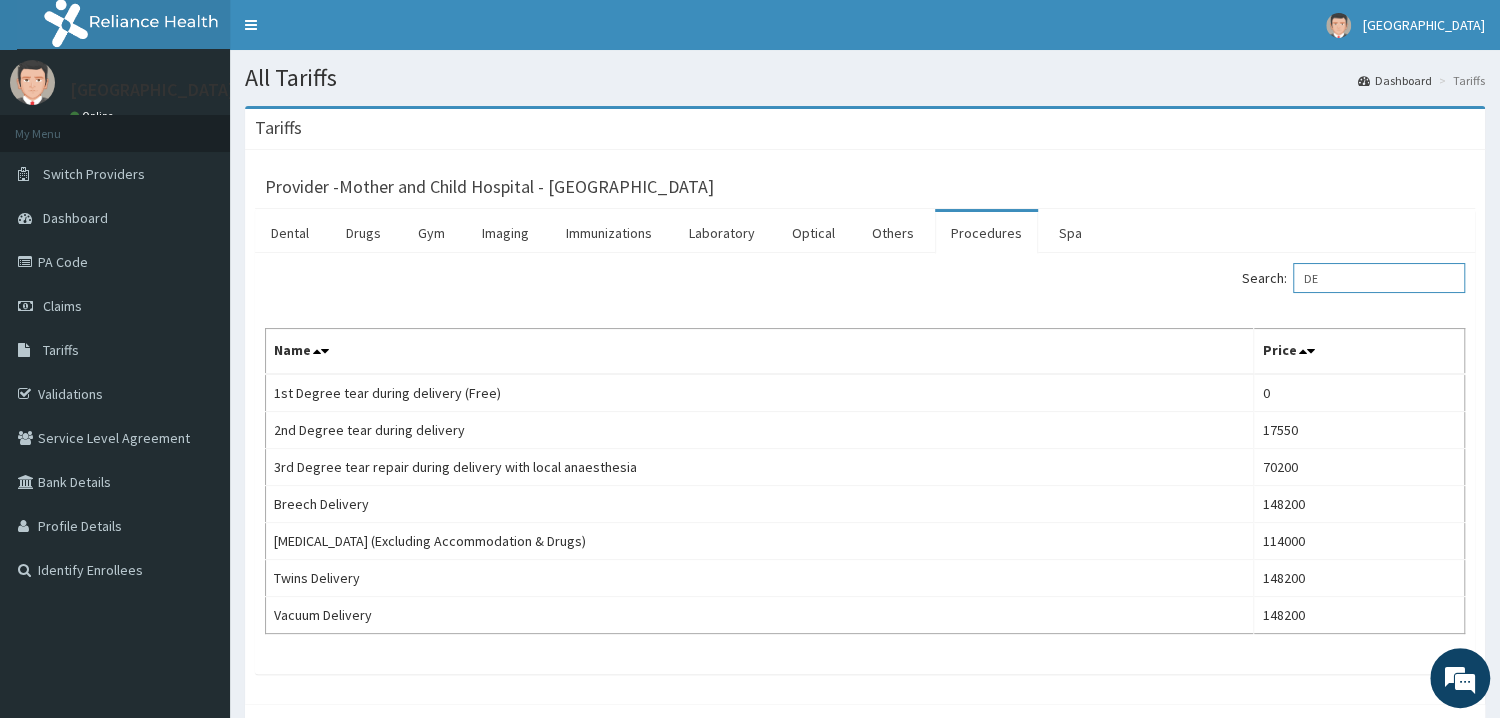type on "D" 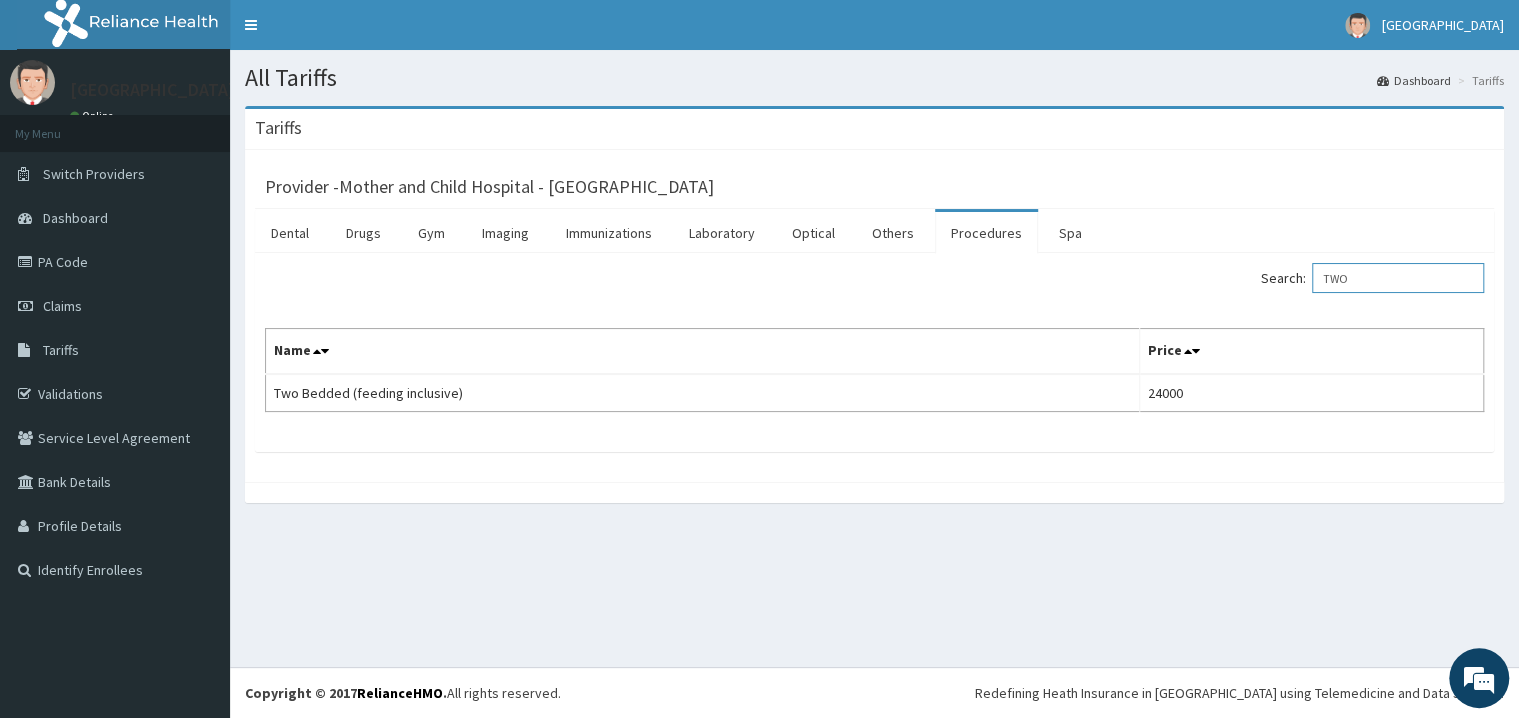 click on "TWO" at bounding box center [1398, 278] 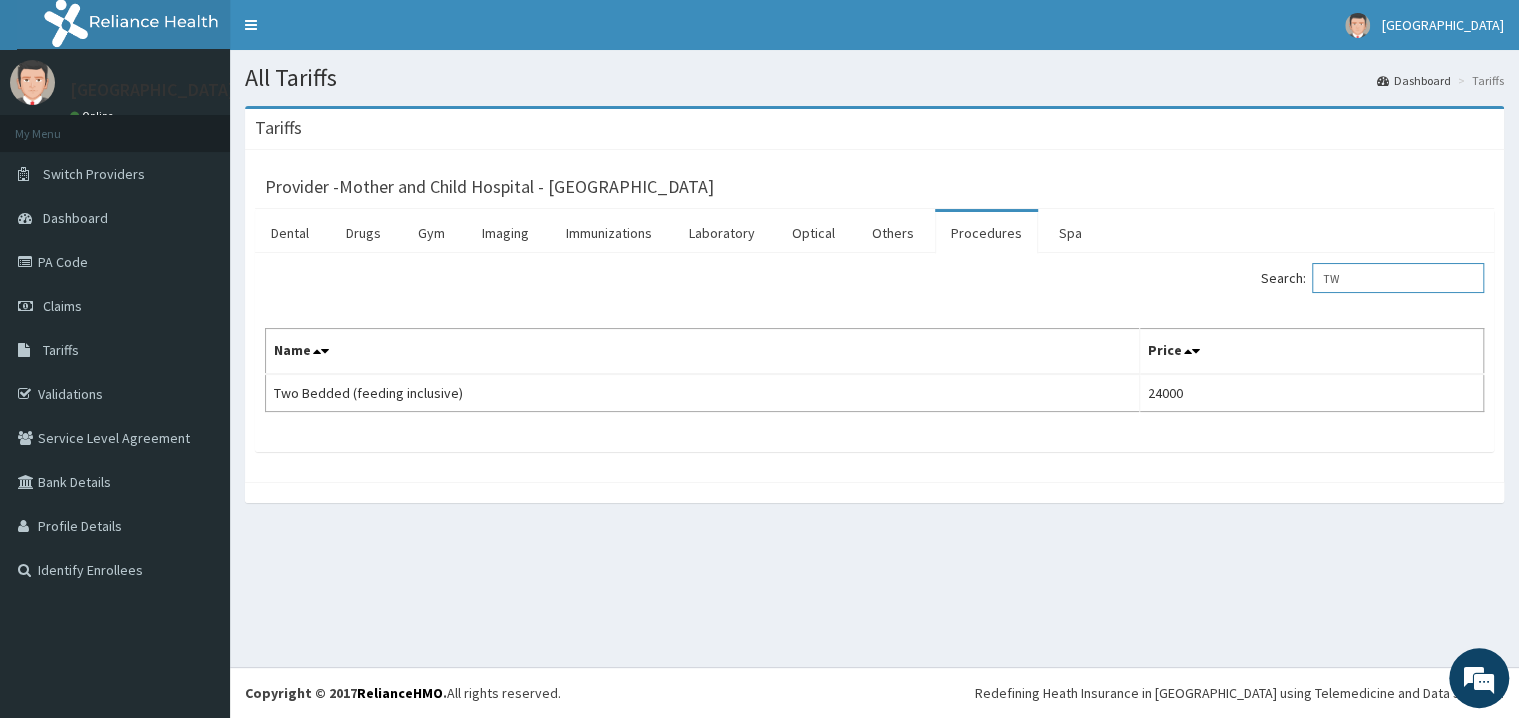 type on "T" 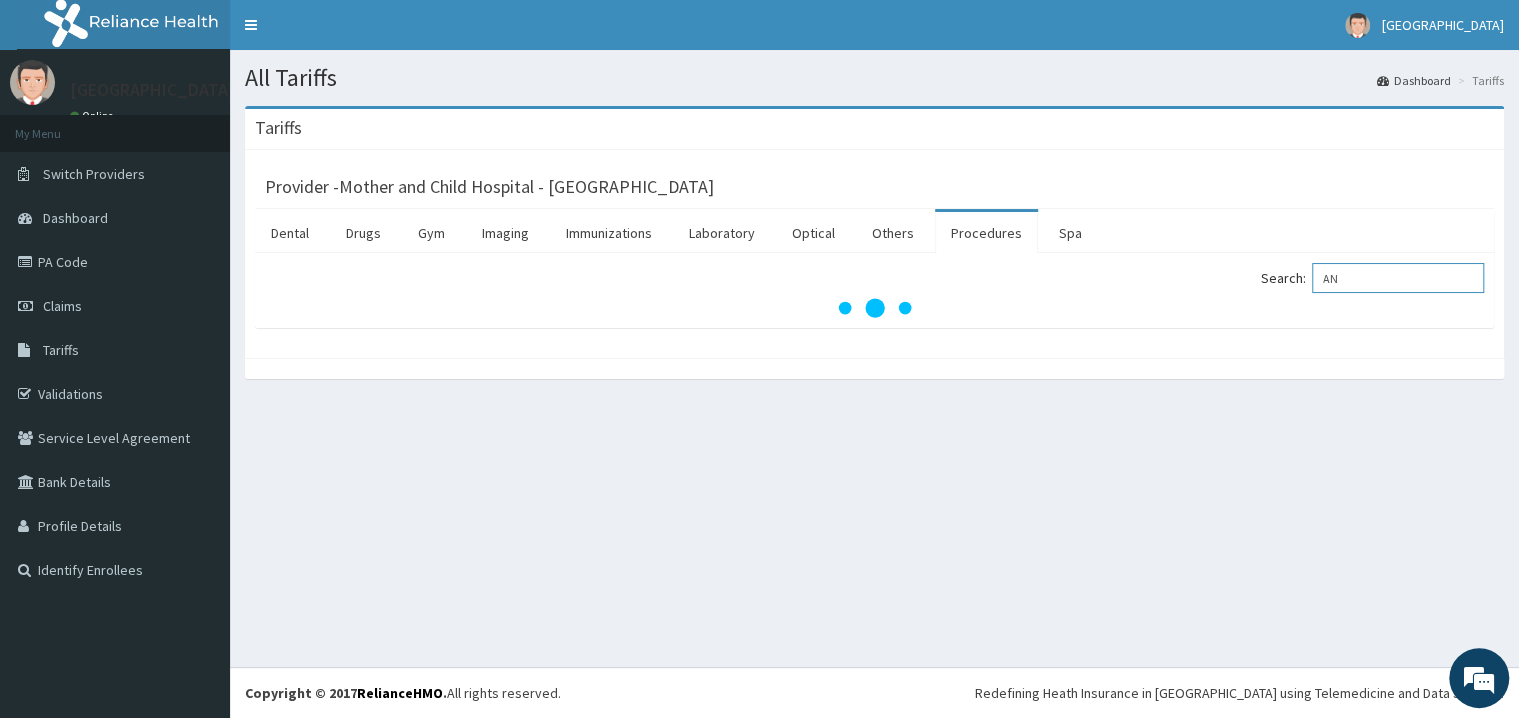 type on "ANC" 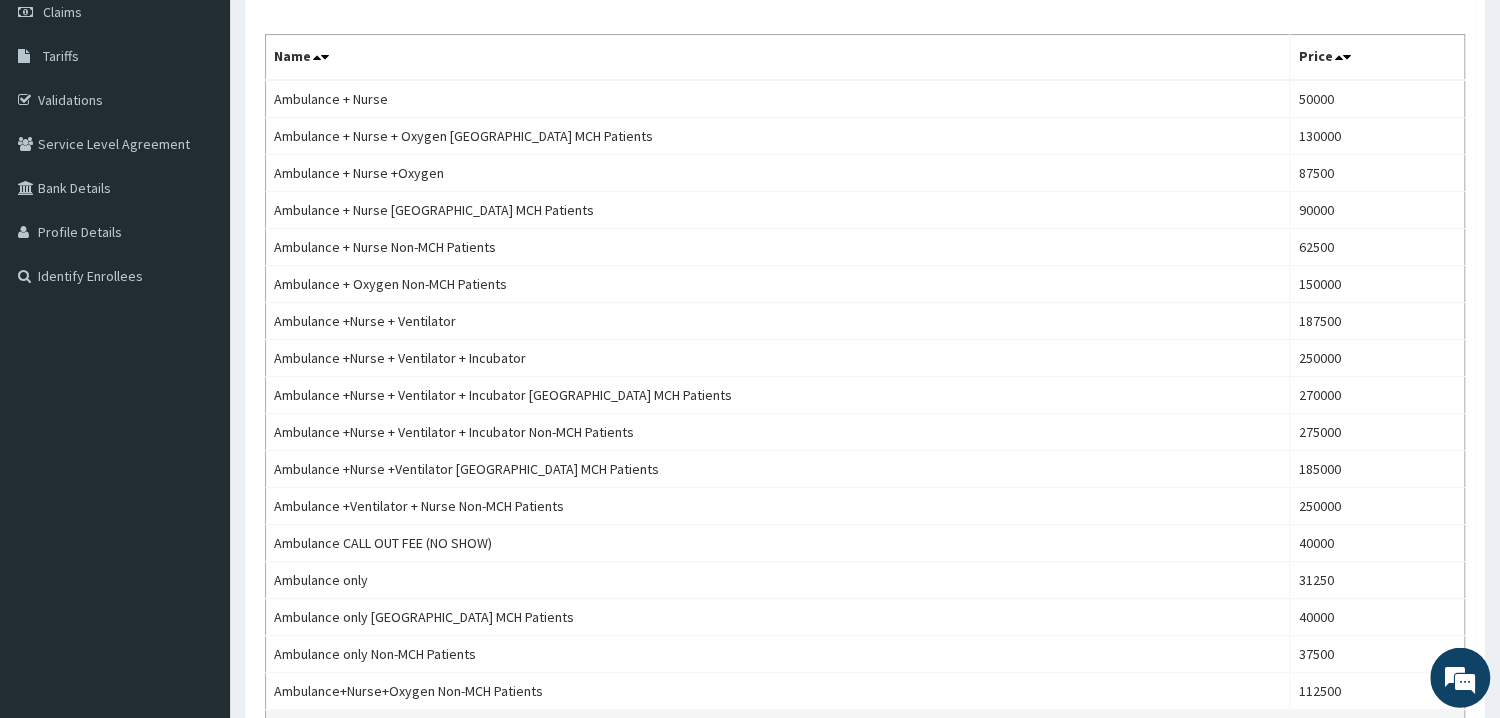 scroll, scrollTop: 254, scrollLeft: 0, axis: vertical 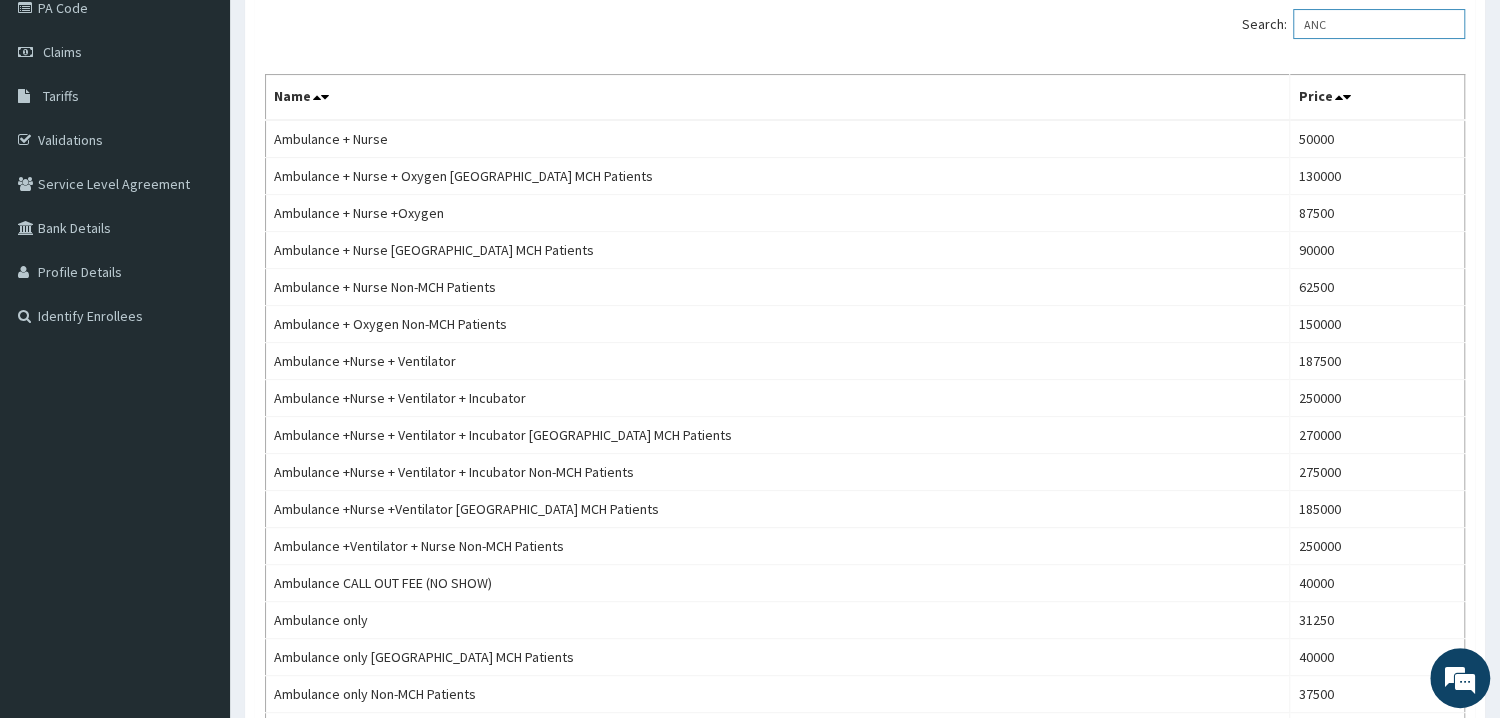 click on "ANC" at bounding box center [1379, 24] 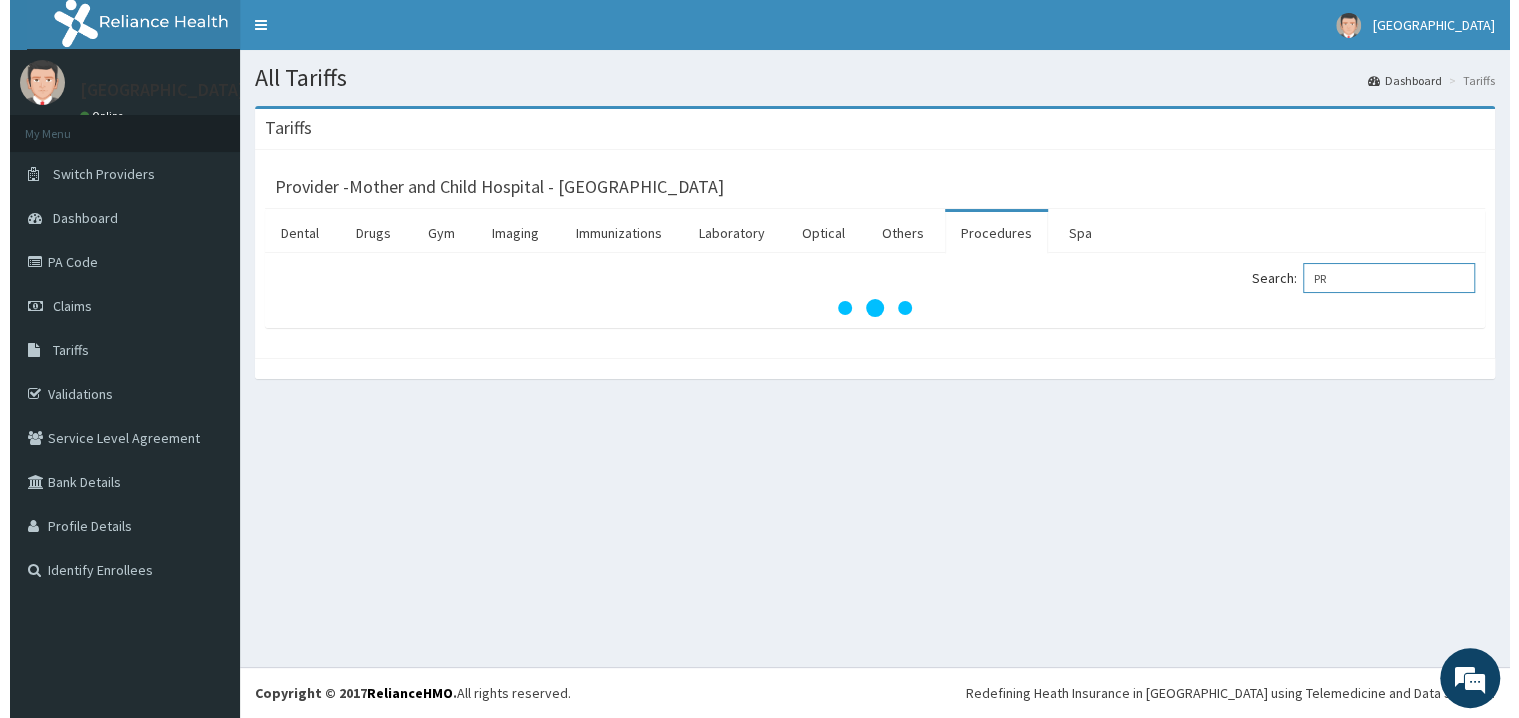 scroll, scrollTop: 0, scrollLeft: 0, axis: both 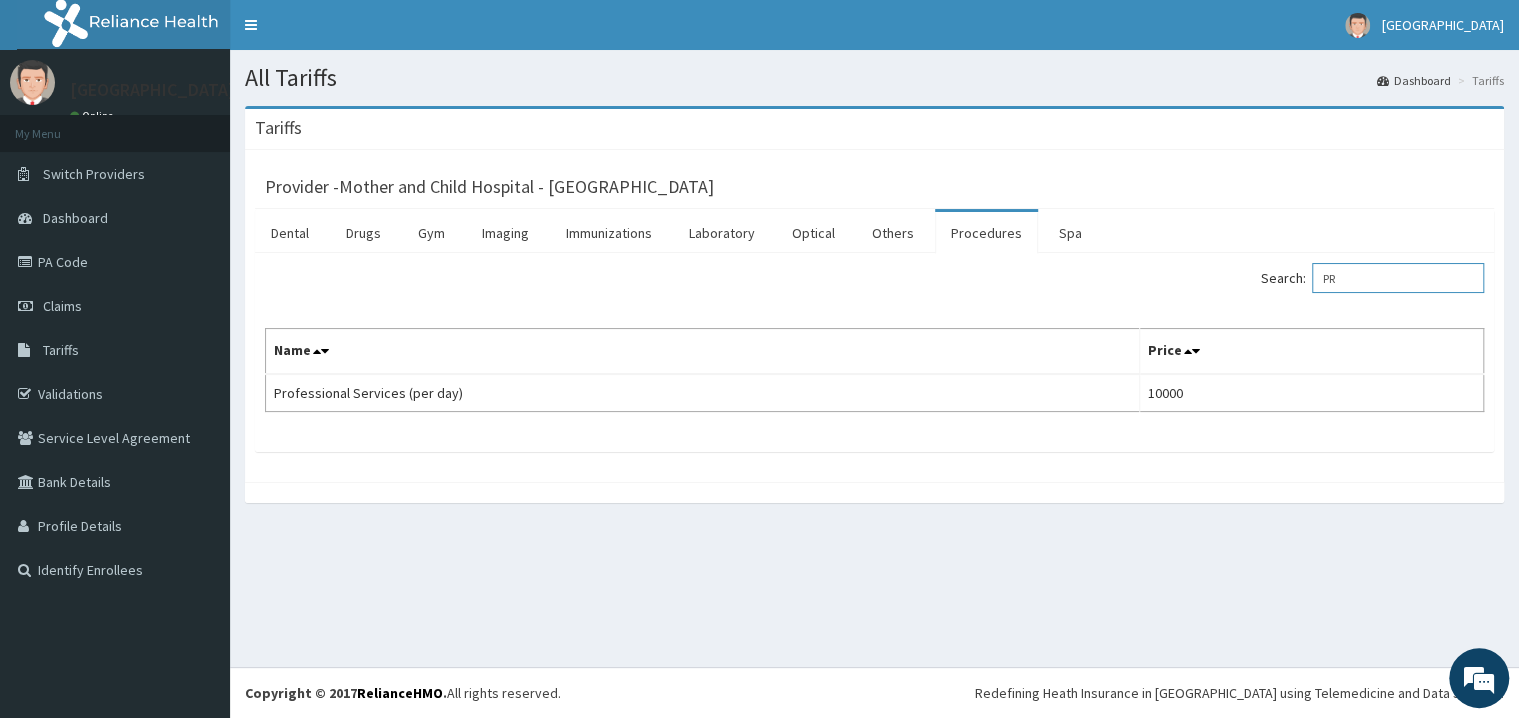 type on "P" 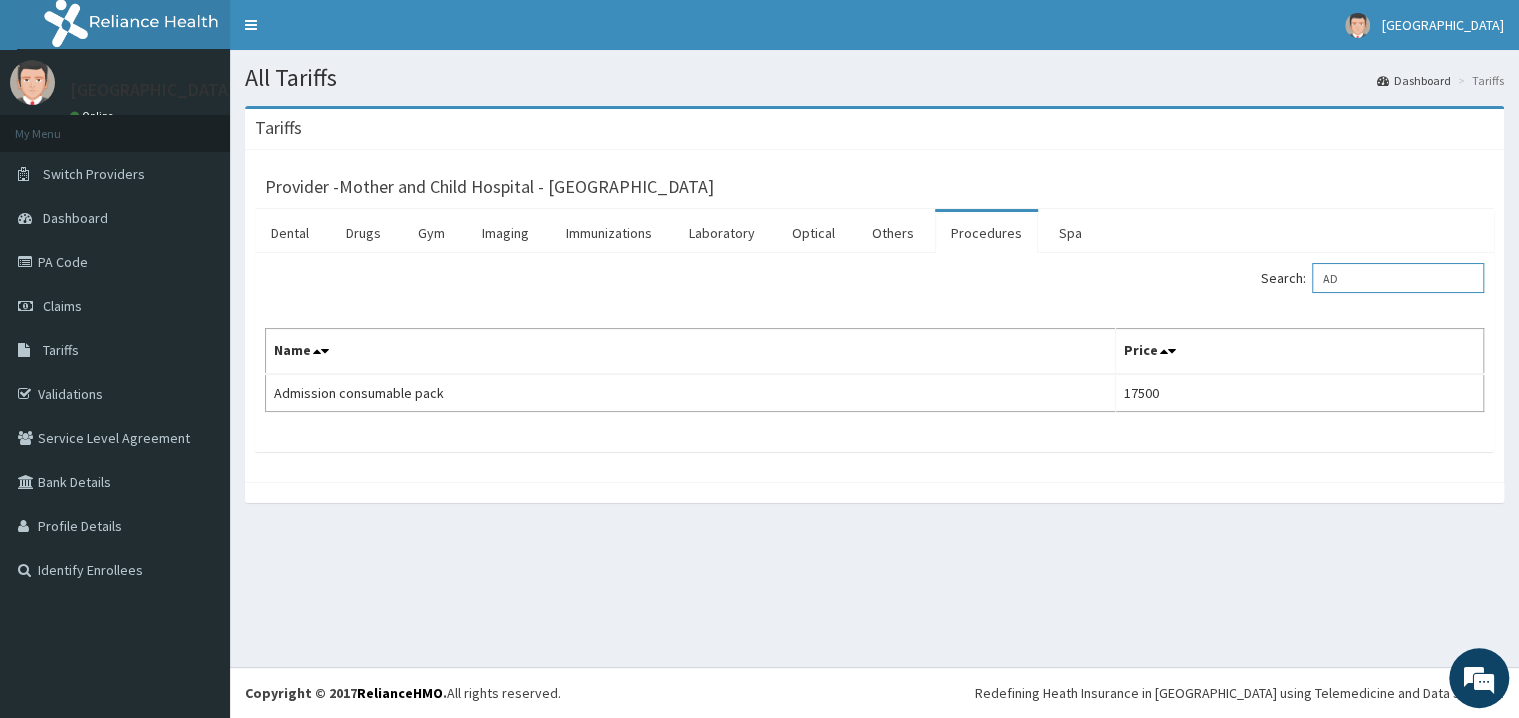 type on "A" 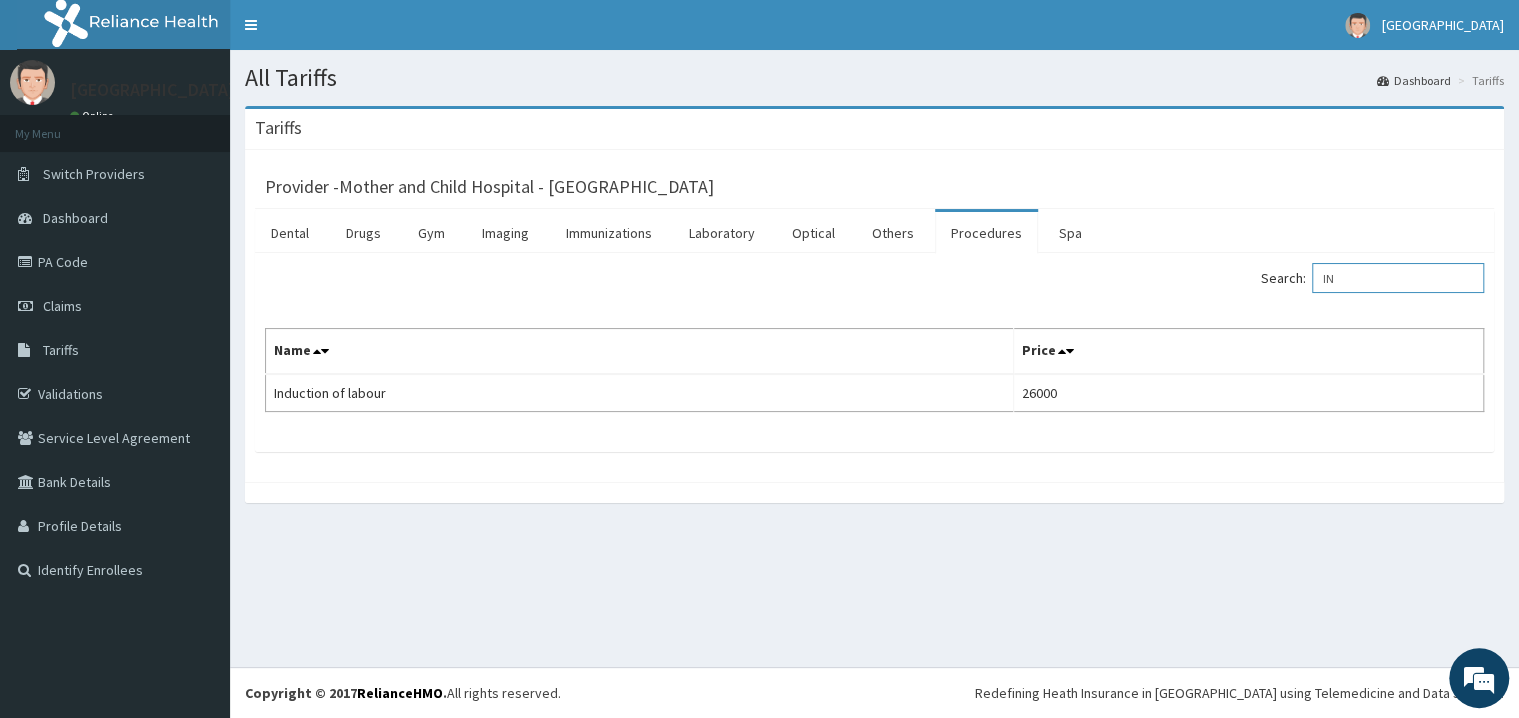type on "I" 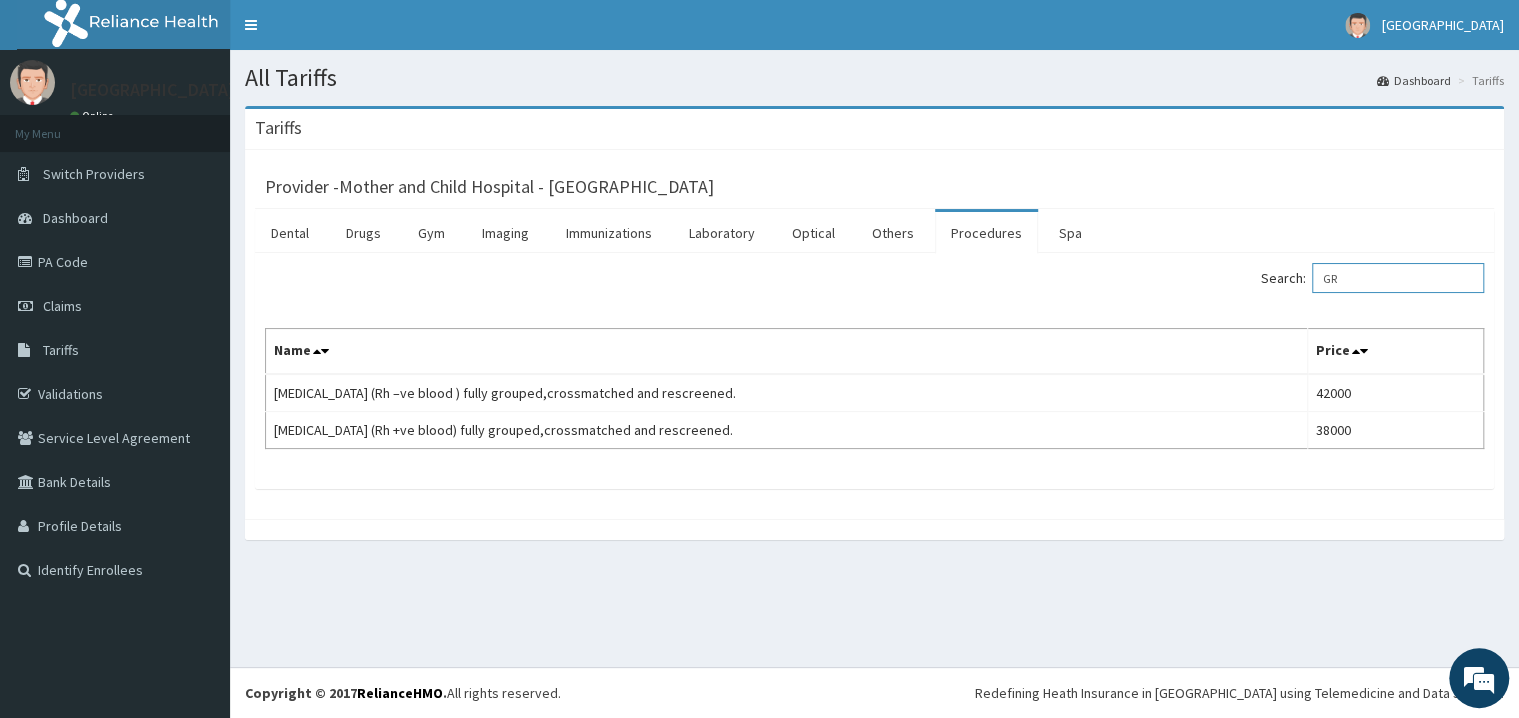 type on "G" 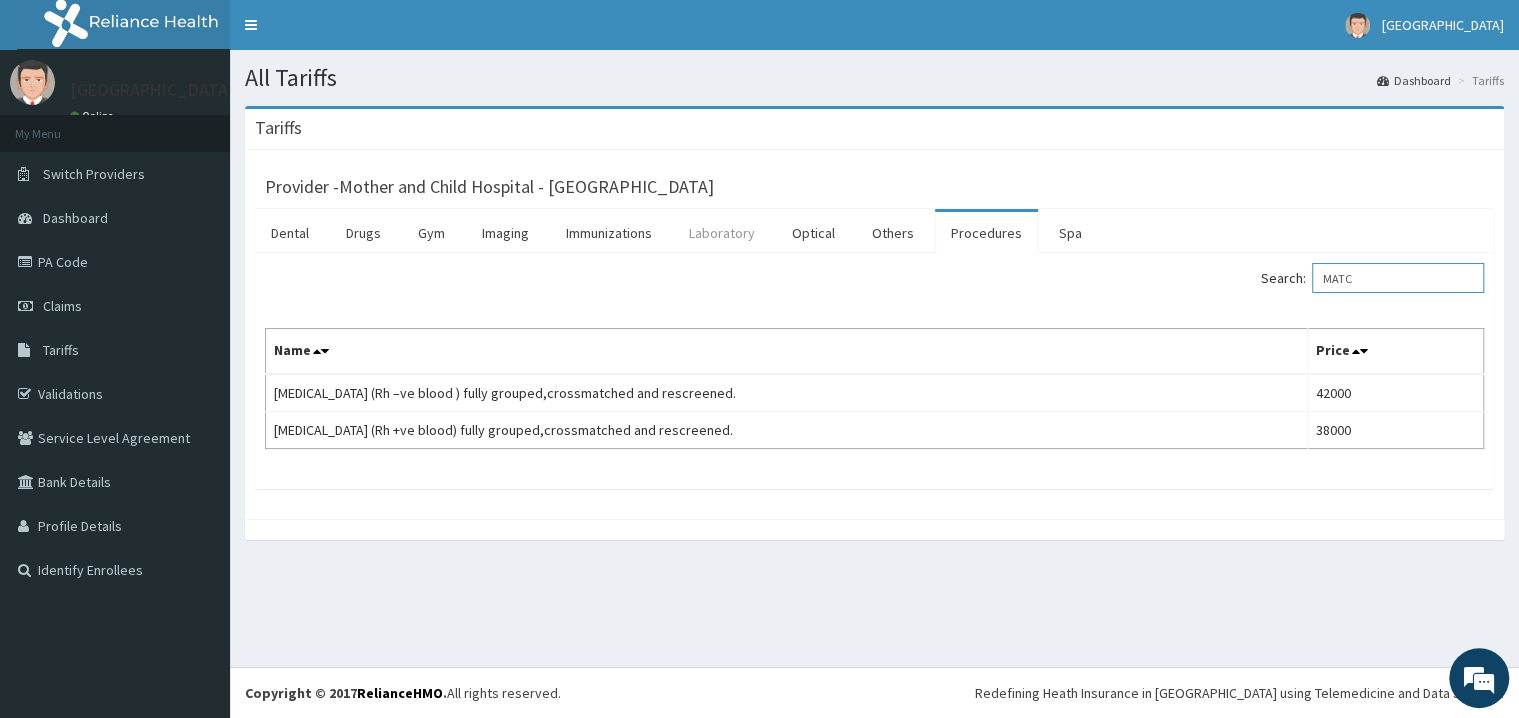 type on "MATC" 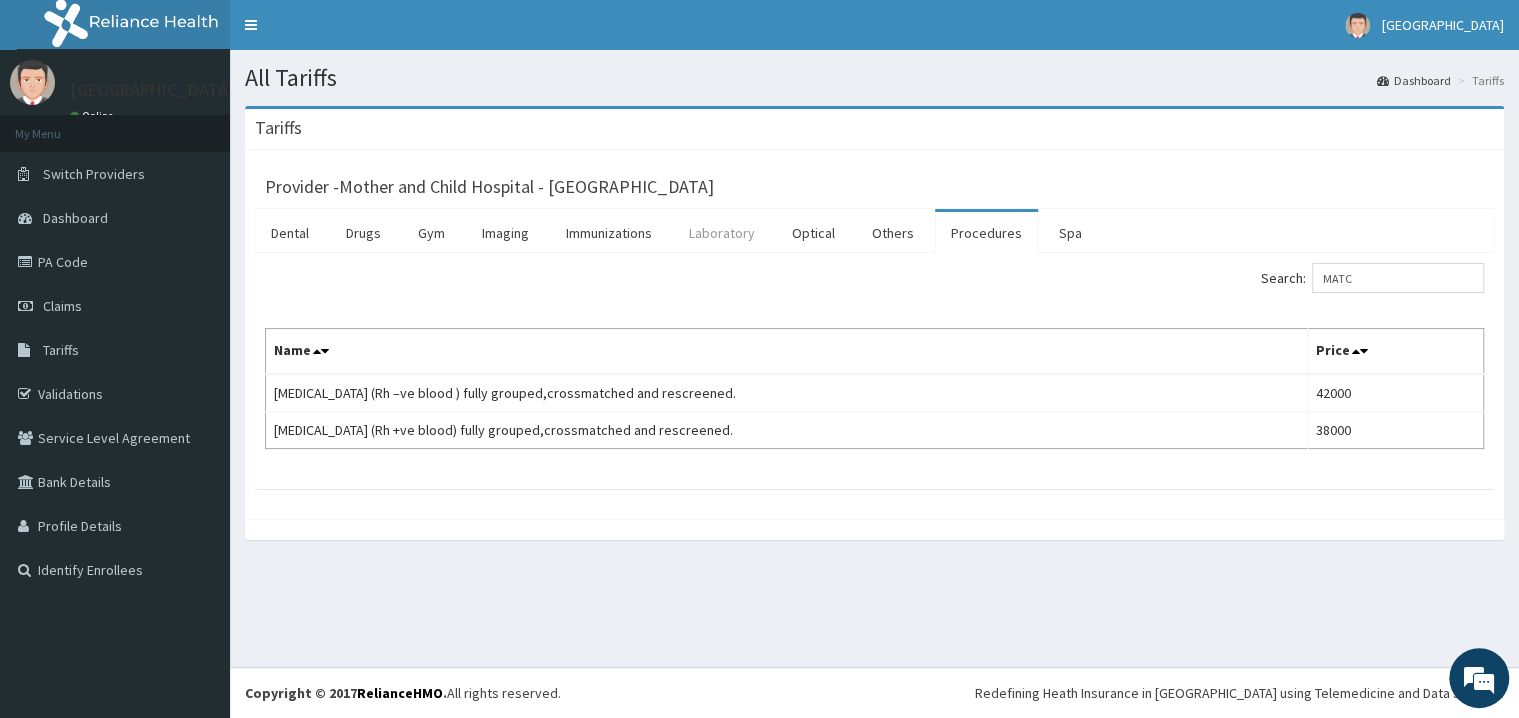 click on "Laboratory" at bounding box center [722, 233] 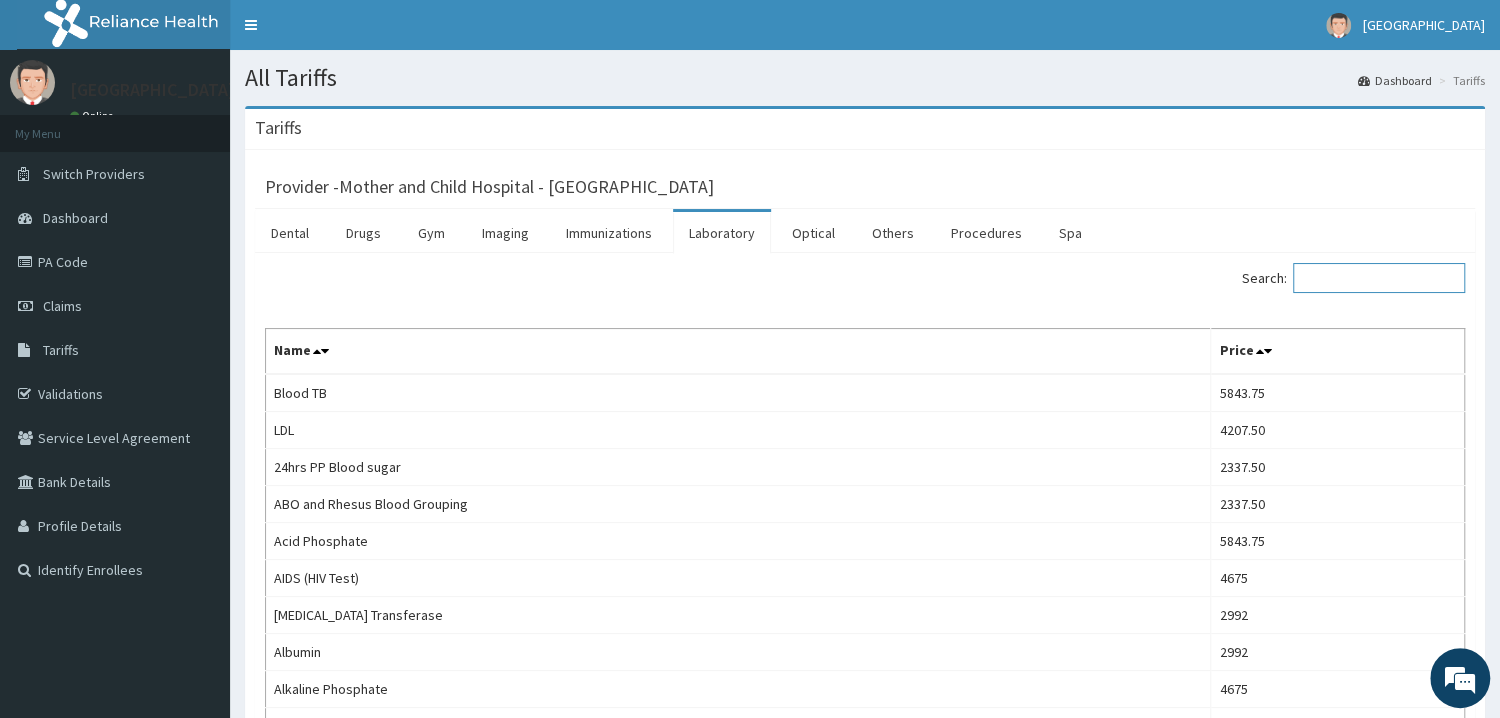 click on "Search:" at bounding box center (1379, 278) 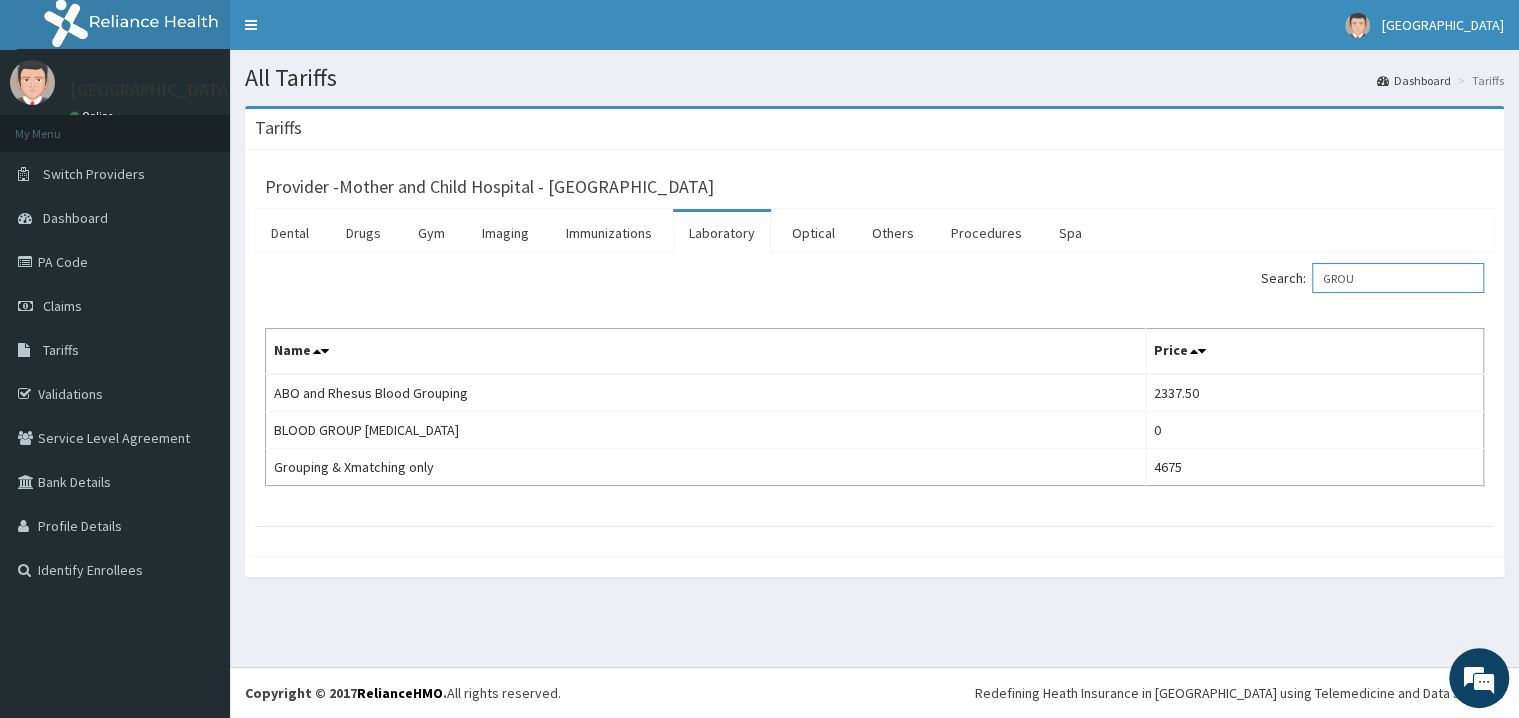 type on "GROU" 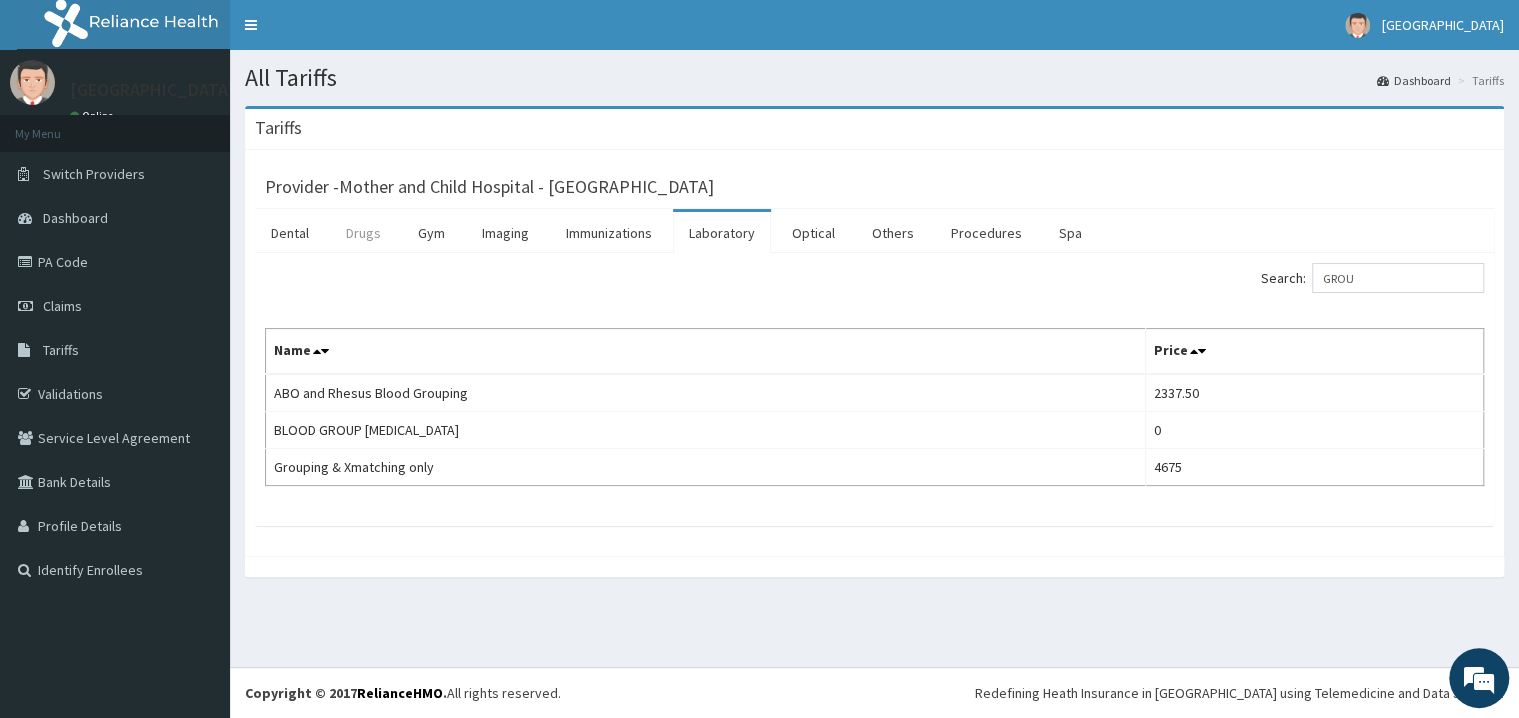 click on "Drugs" at bounding box center [363, 233] 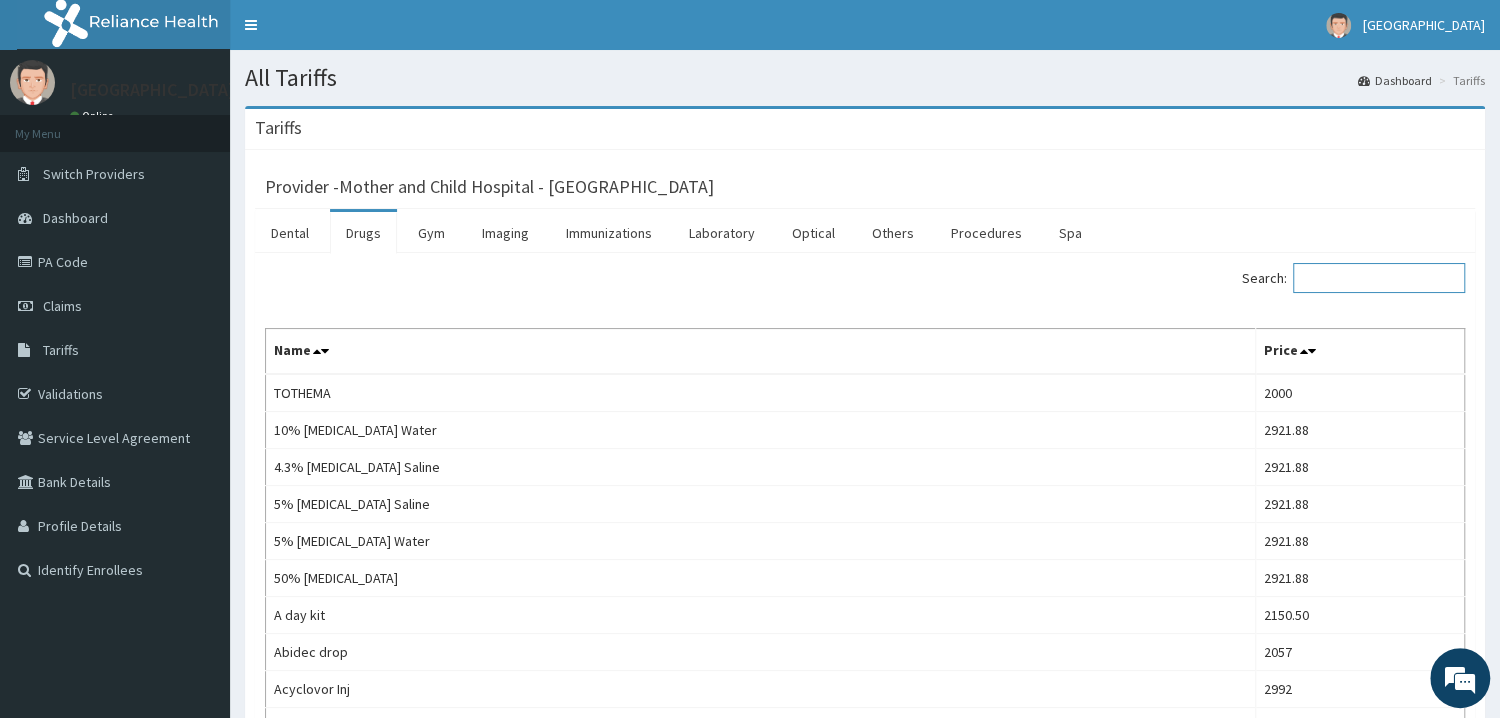click on "Search:" at bounding box center (1379, 278) 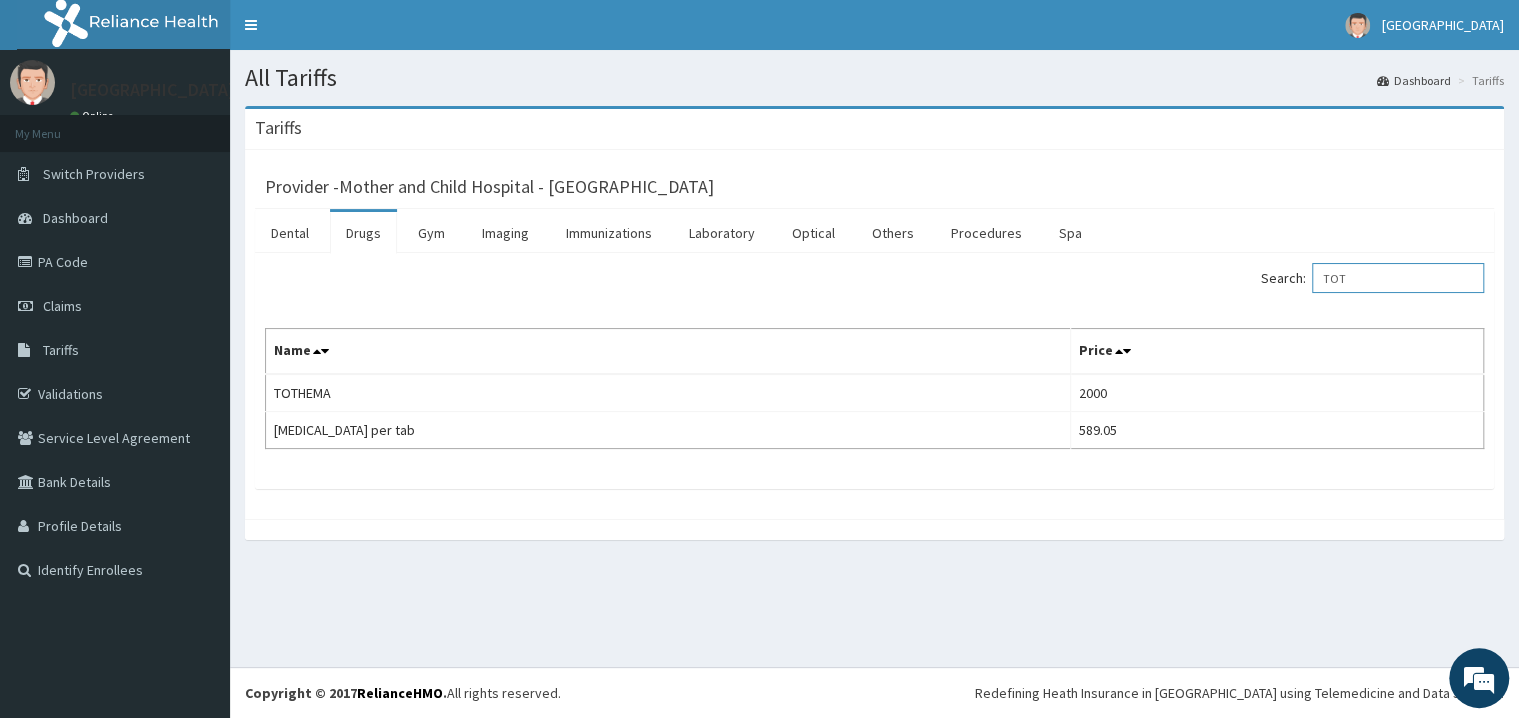 type on "TOT" 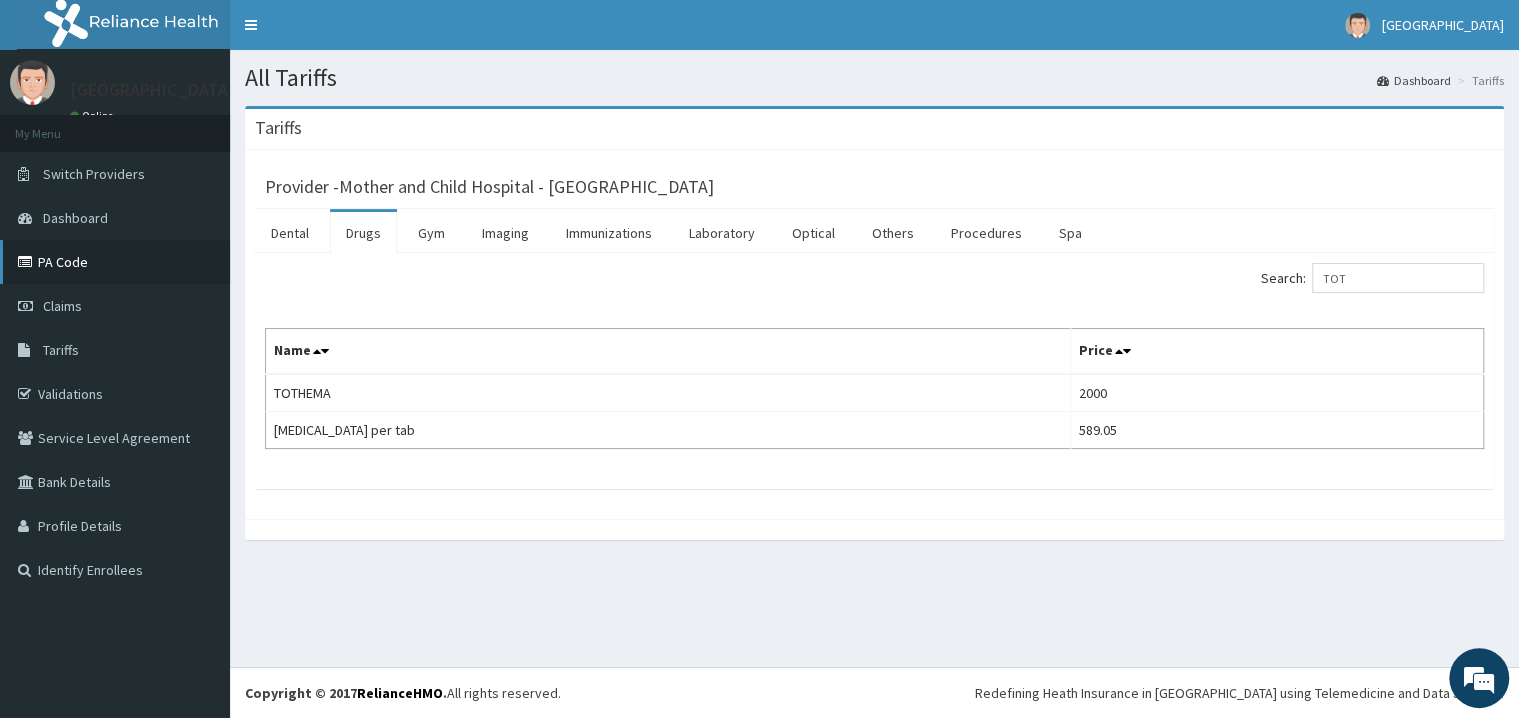 click on "PA Code" at bounding box center [115, 262] 